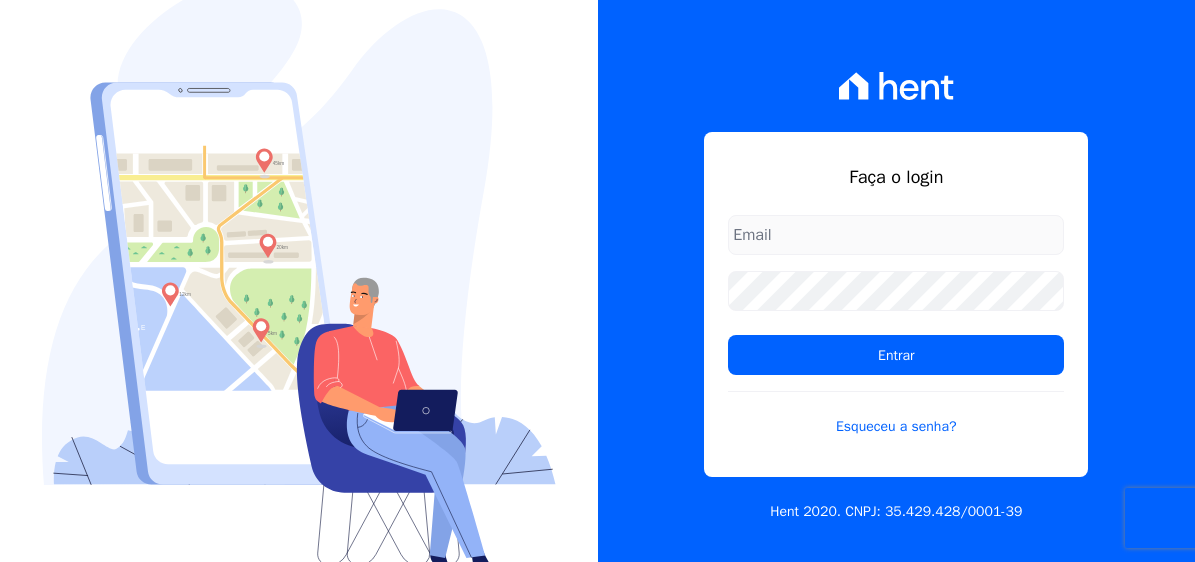 scroll, scrollTop: 0, scrollLeft: 0, axis: both 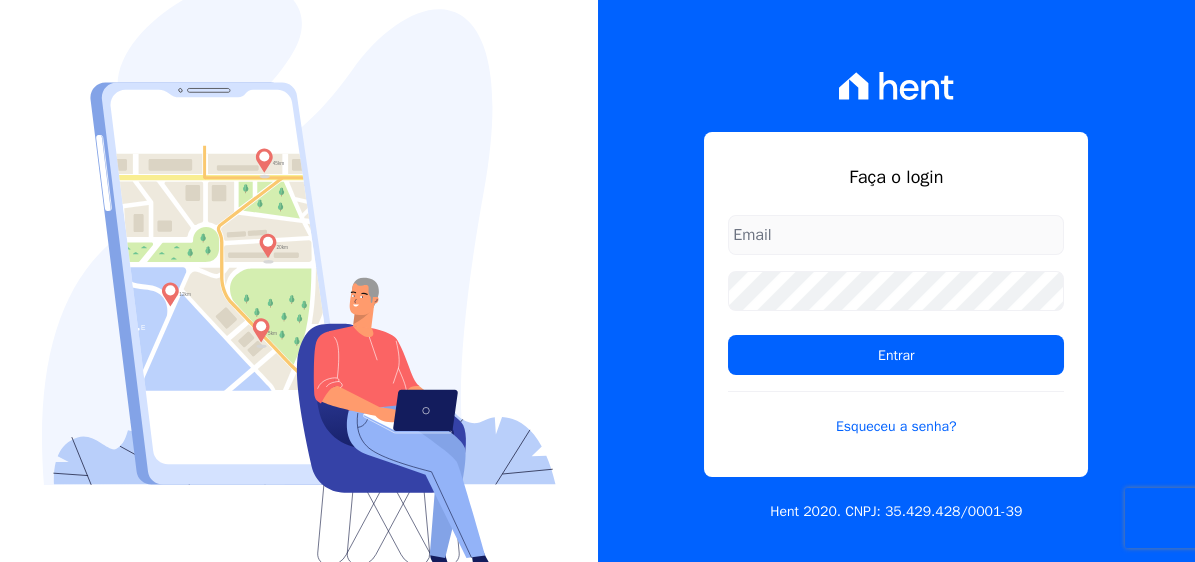 click at bounding box center (896, 235) 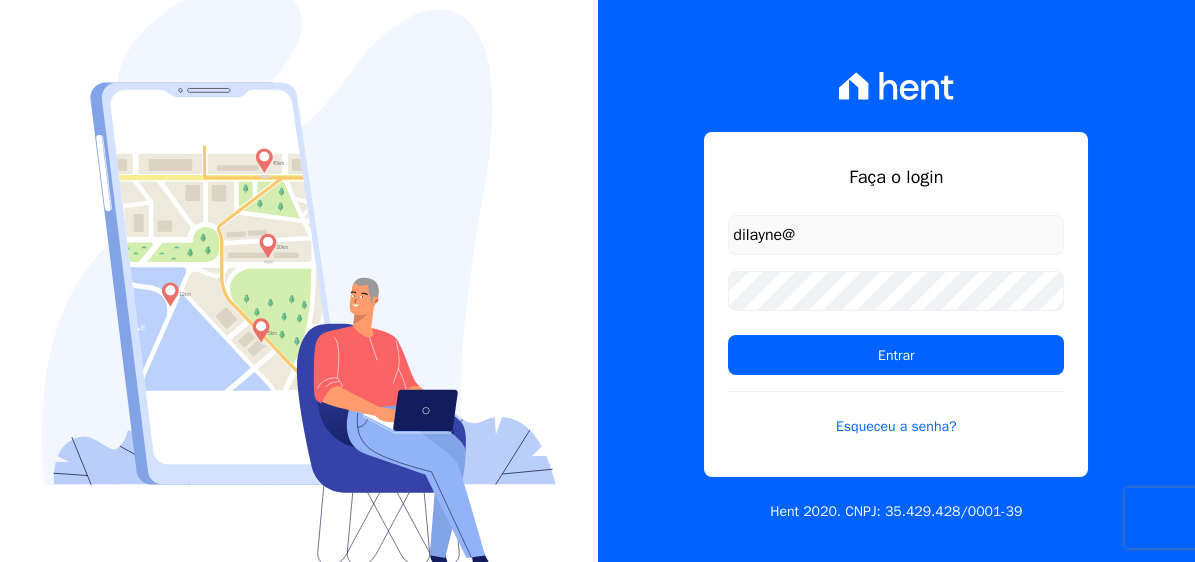type on "[EMAIL_ADDRESS][DOMAIN_NAME]" 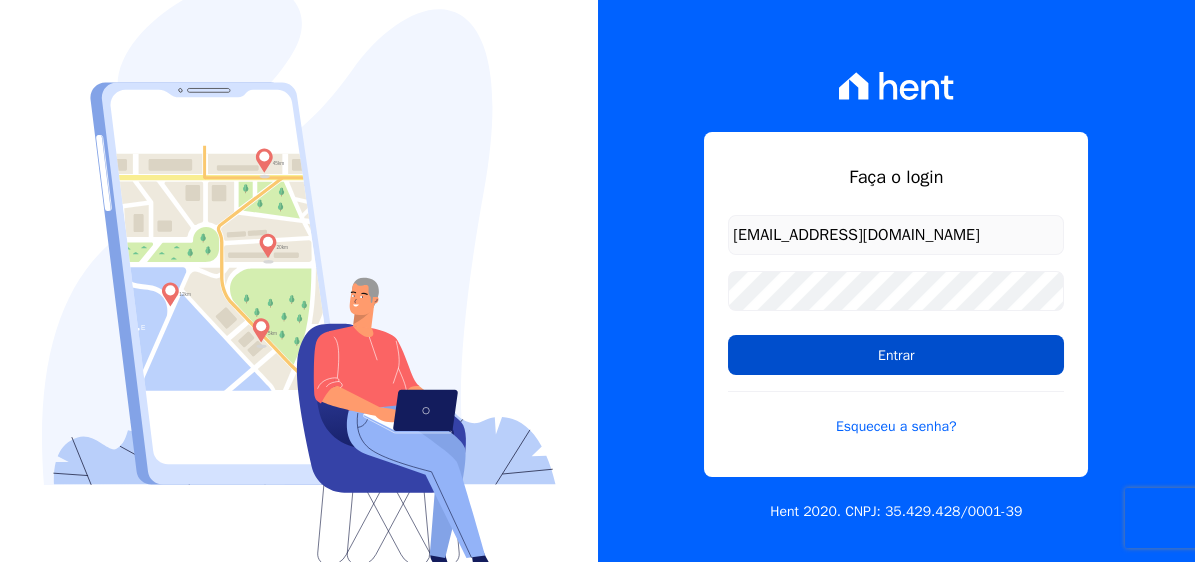 click on "Entrar" at bounding box center (896, 355) 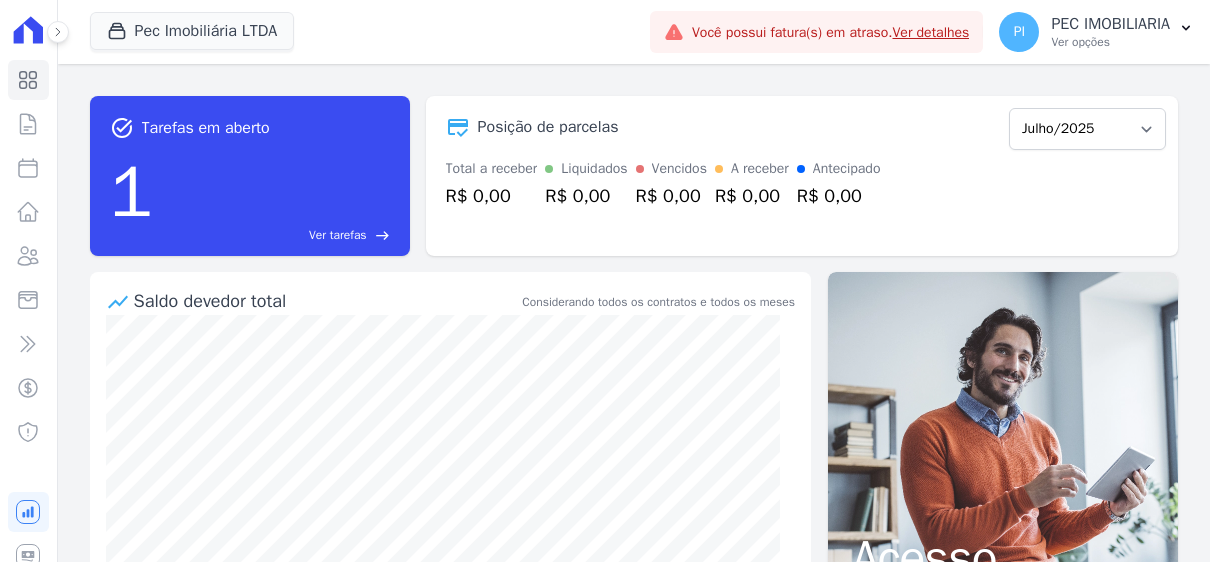 scroll, scrollTop: 0, scrollLeft: 0, axis: both 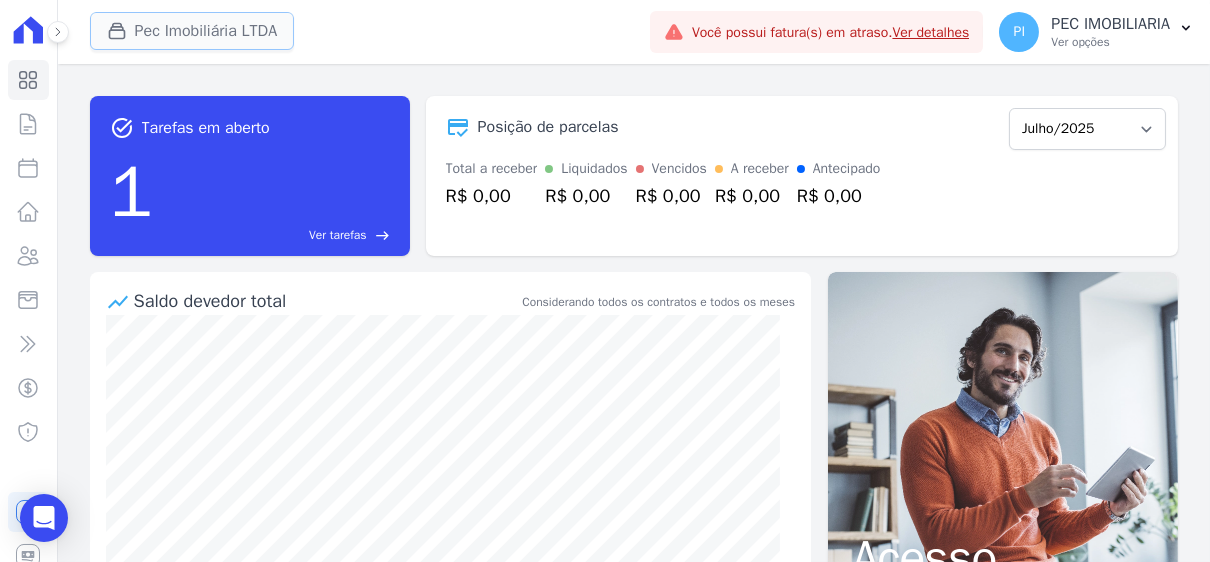 click on "Pec Imobiliária LTDA" at bounding box center (192, 31) 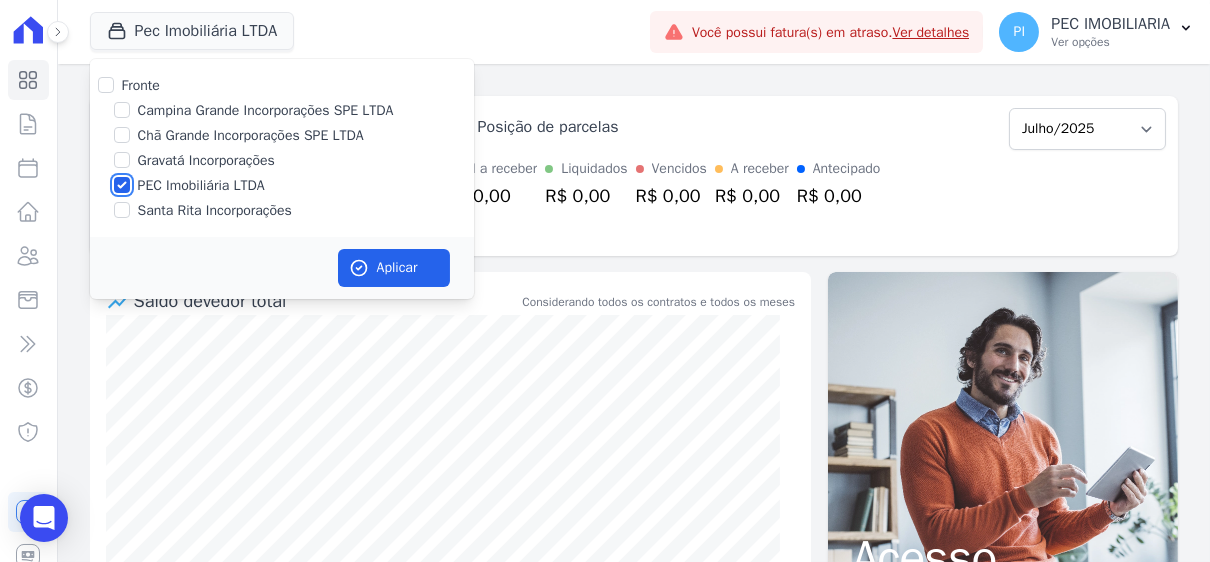 drag, startPoint x: 121, startPoint y: 181, endPoint x: 129, endPoint y: 168, distance: 15.264338 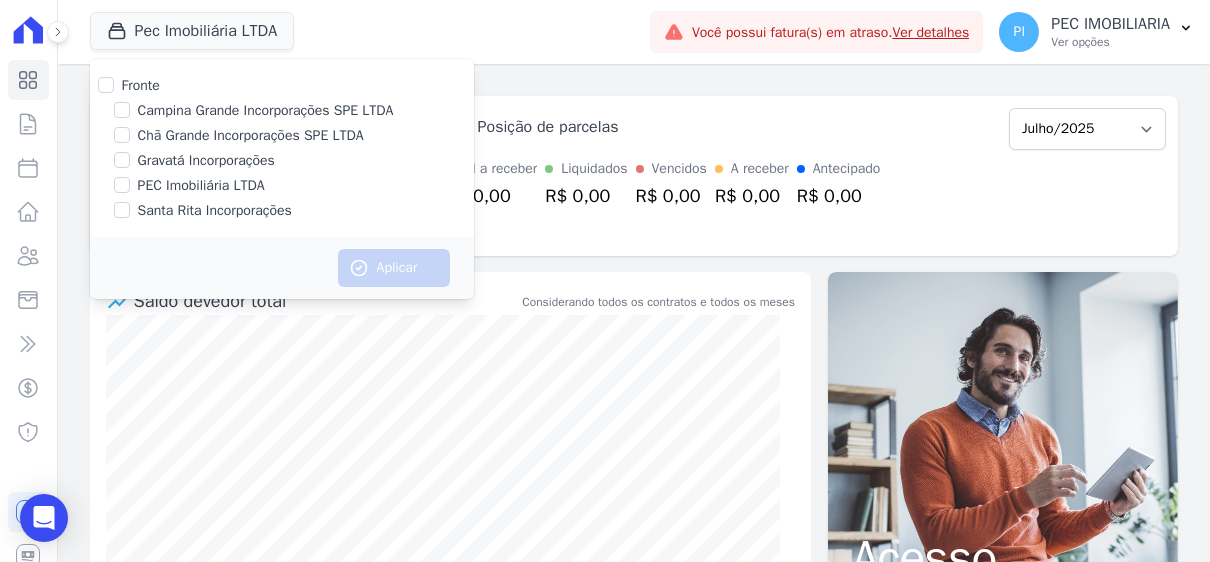 click on "Campina Grande Incorporações SPE LTDA" at bounding box center [282, 110] 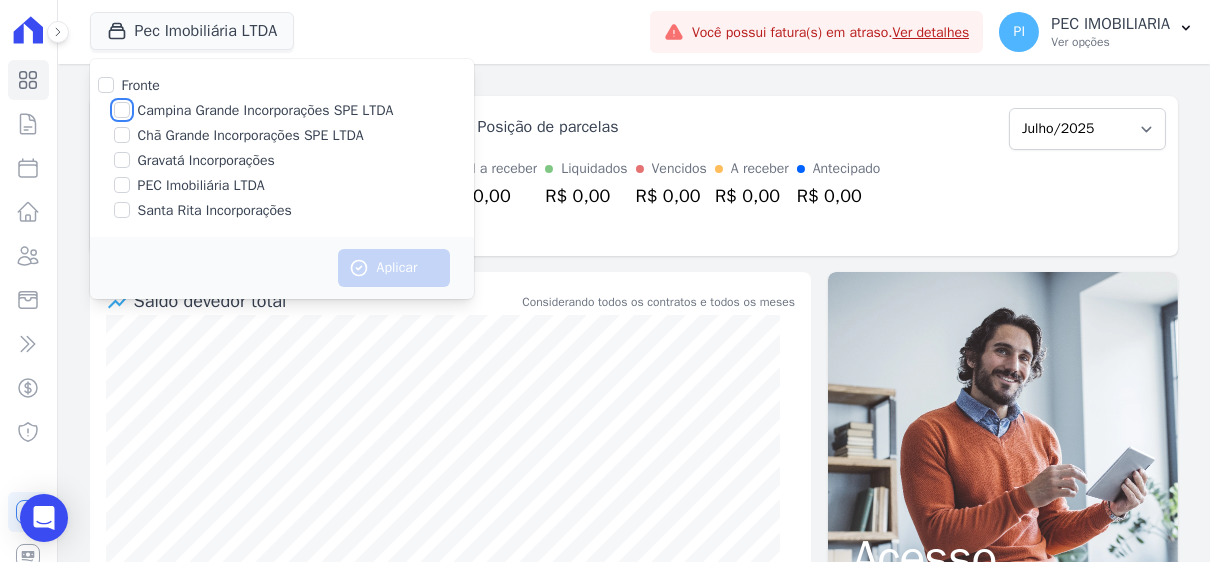 click on "Campina Grande Incorporações SPE LTDA" at bounding box center [122, 110] 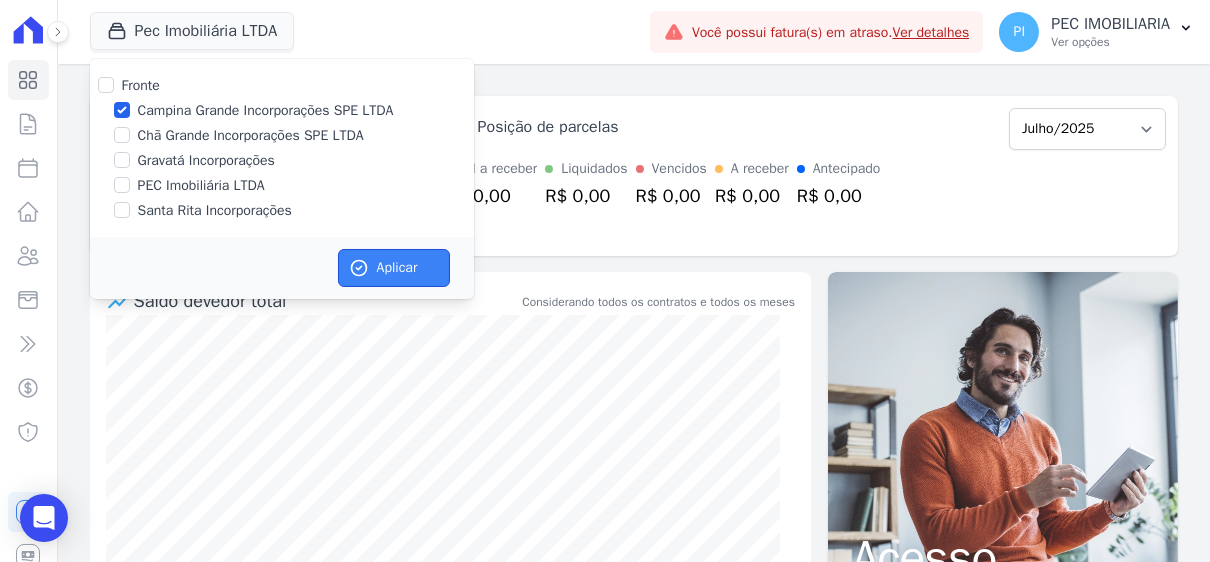 click on "Aplicar" at bounding box center (394, 268) 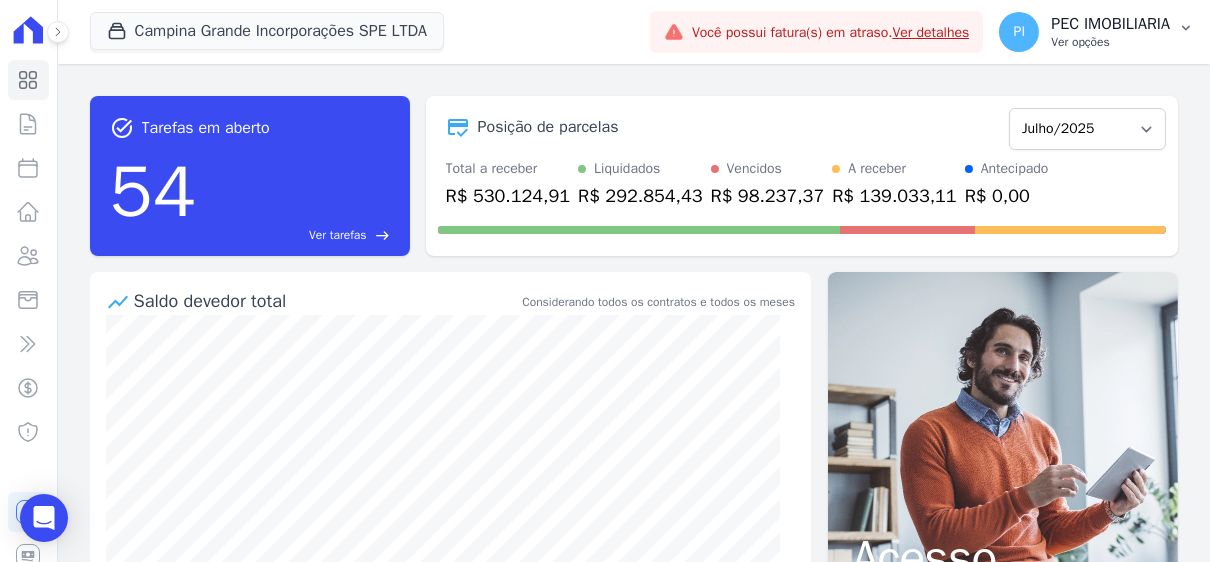 click on "PEC IMOBILIARIA" at bounding box center (1110, 24) 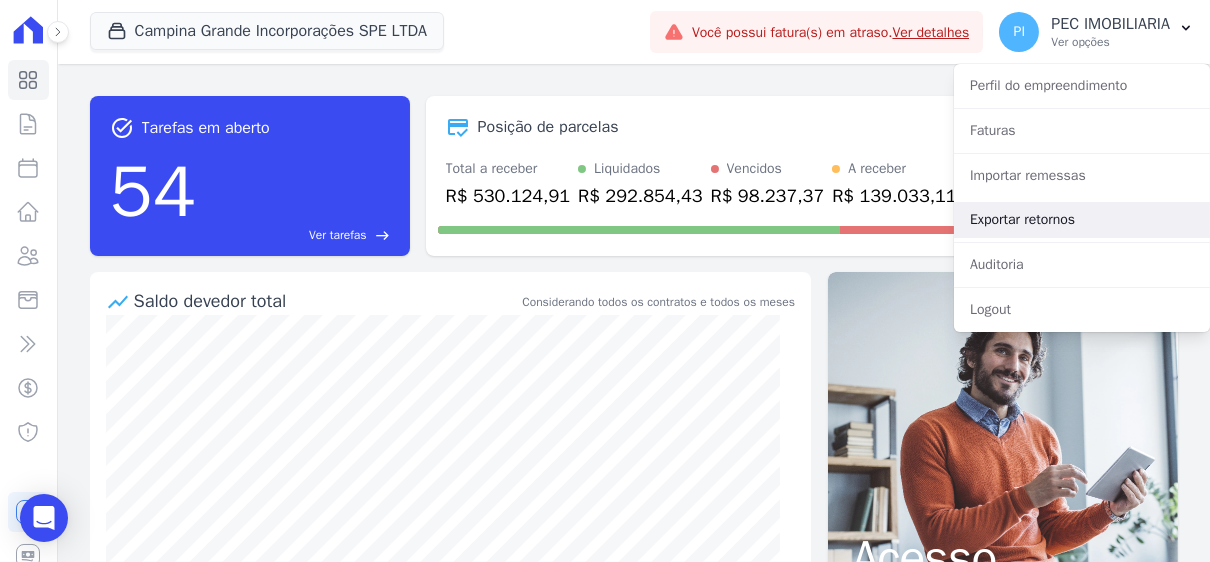 click on "Exportar retornos" at bounding box center (1082, 220) 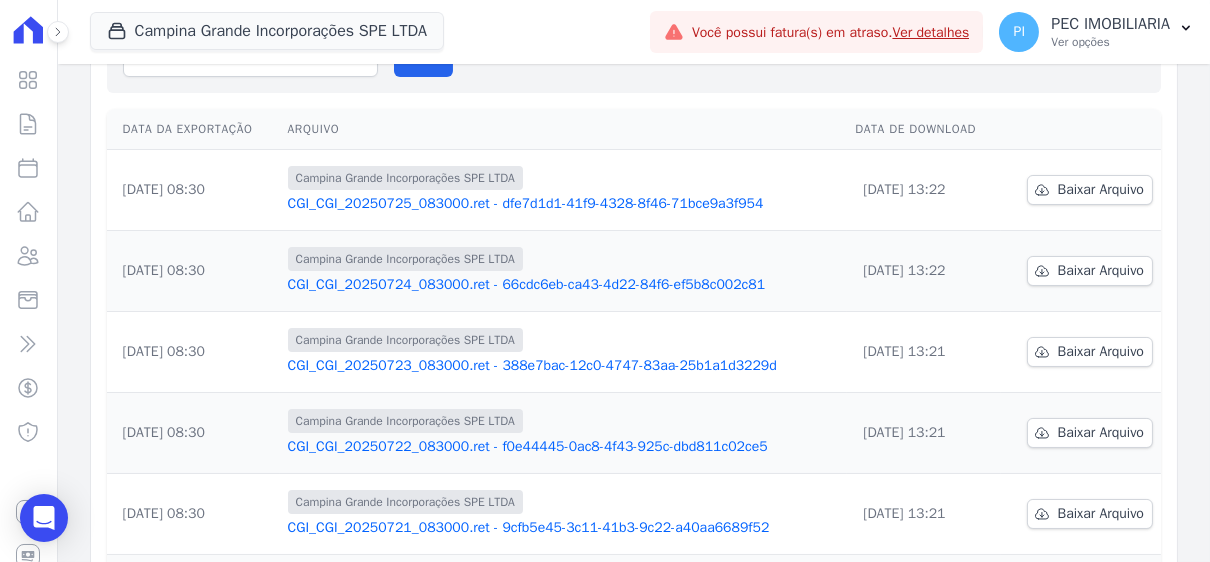 scroll, scrollTop: 0, scrollLeft: 0, axis: both 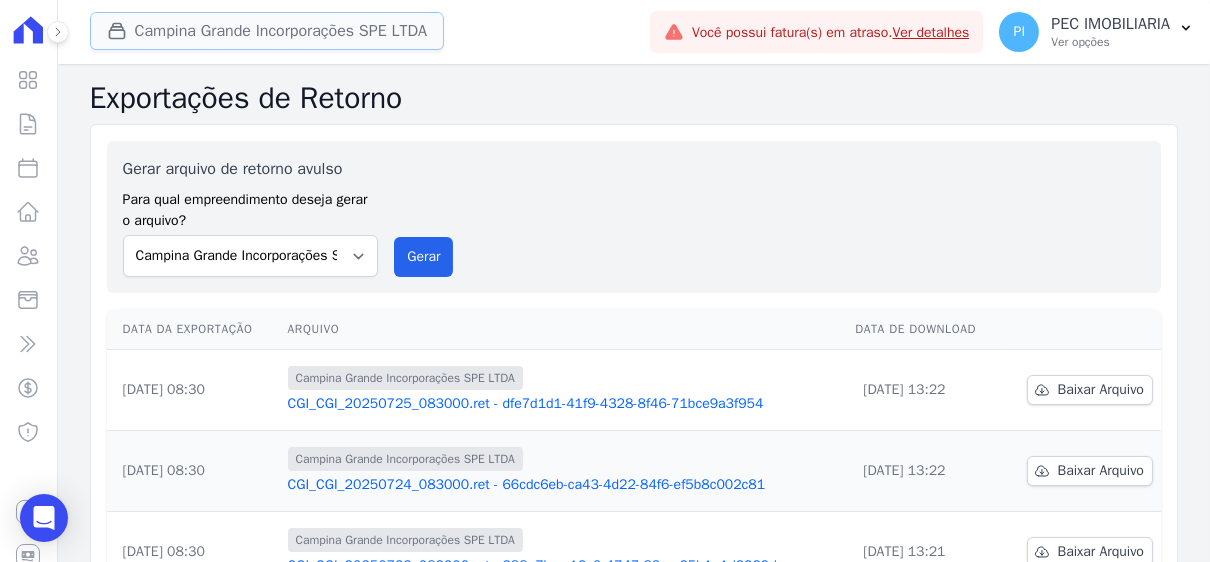 click on "Campina Grande Incorporações SPE LTDA" at bounding box center (267, 31) 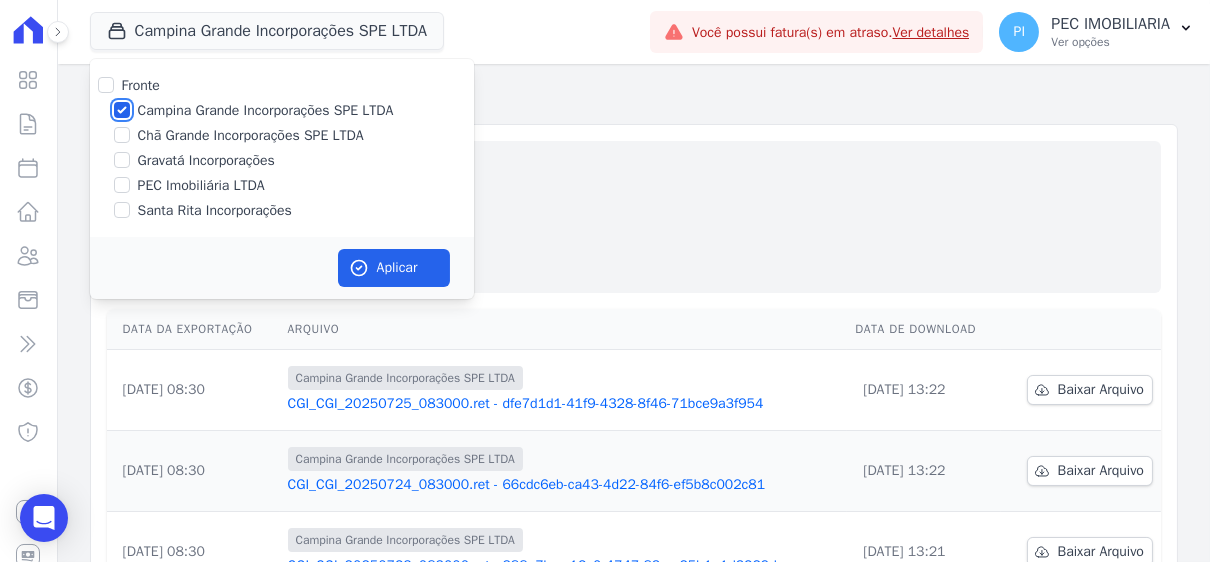click on "Campina Grande Incorporações SPE LTDA" at bounding box center [122, 110] 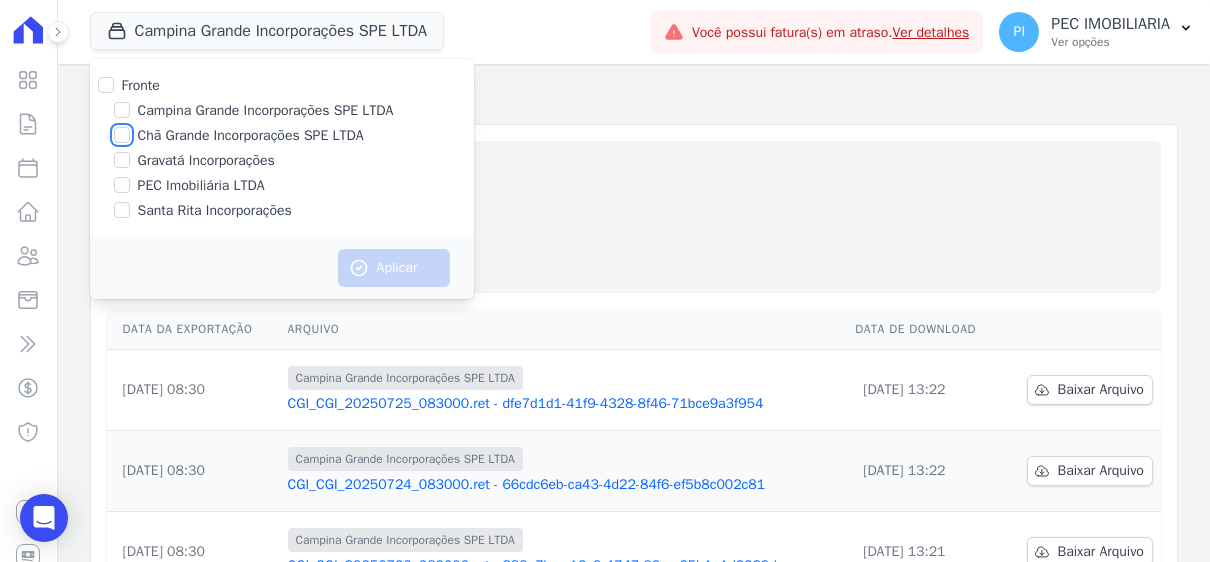 drag, startPoint x: 125, startPoint y: 136, endPoint x: 134, endPoint y: 150, distance: 16.643316 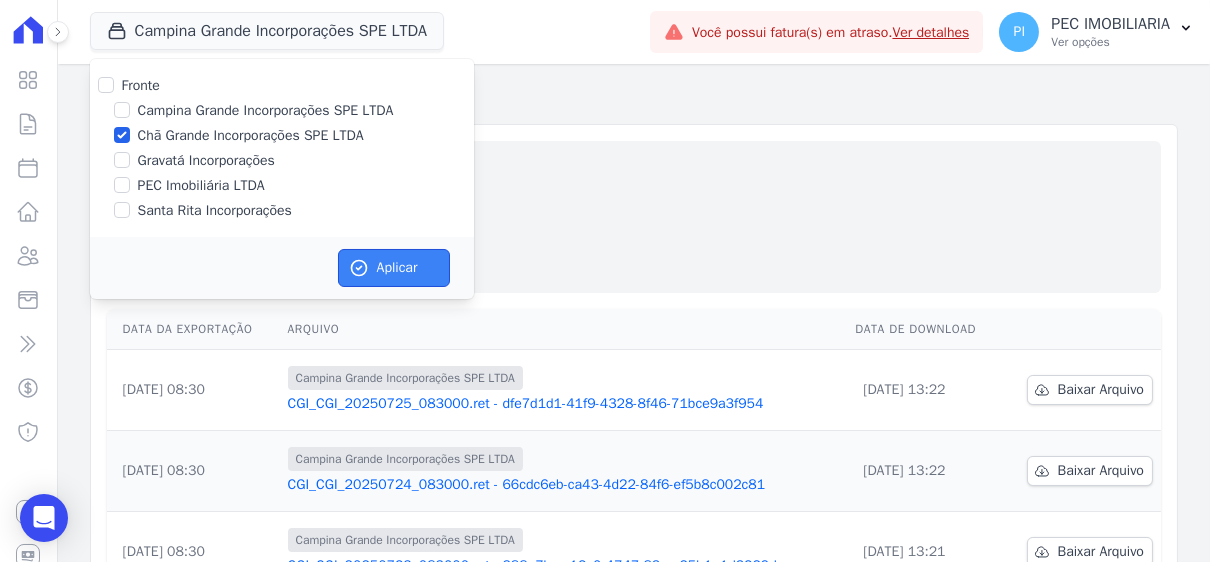 click on "Aplicar" at bounding box center [394, 268] 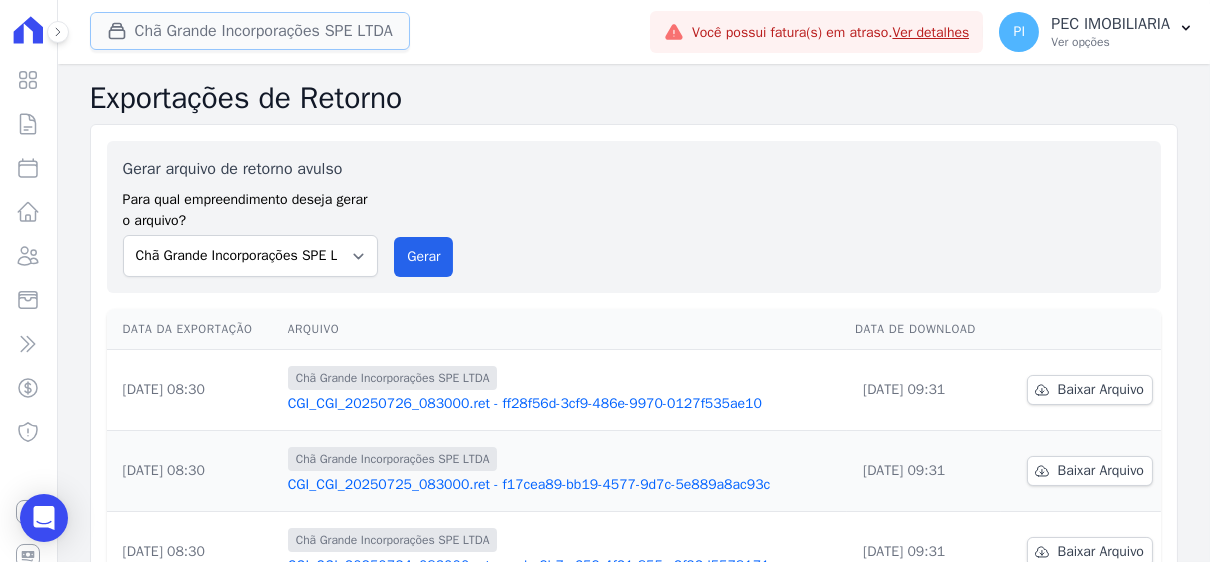 click on "Chã Grande Incorporações SPE LTDA" at bounding box center [250, 31] 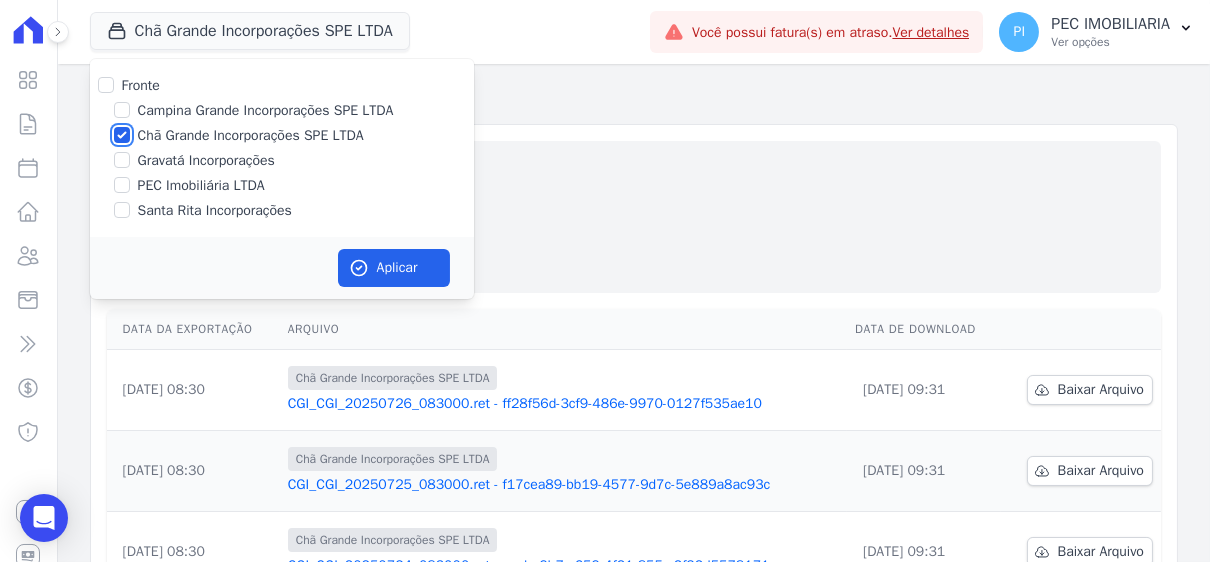 drag, startPoint x: 120, startPoint y: 130, endPoint x: 119, endPoint y: 142, distance: 12.0415945 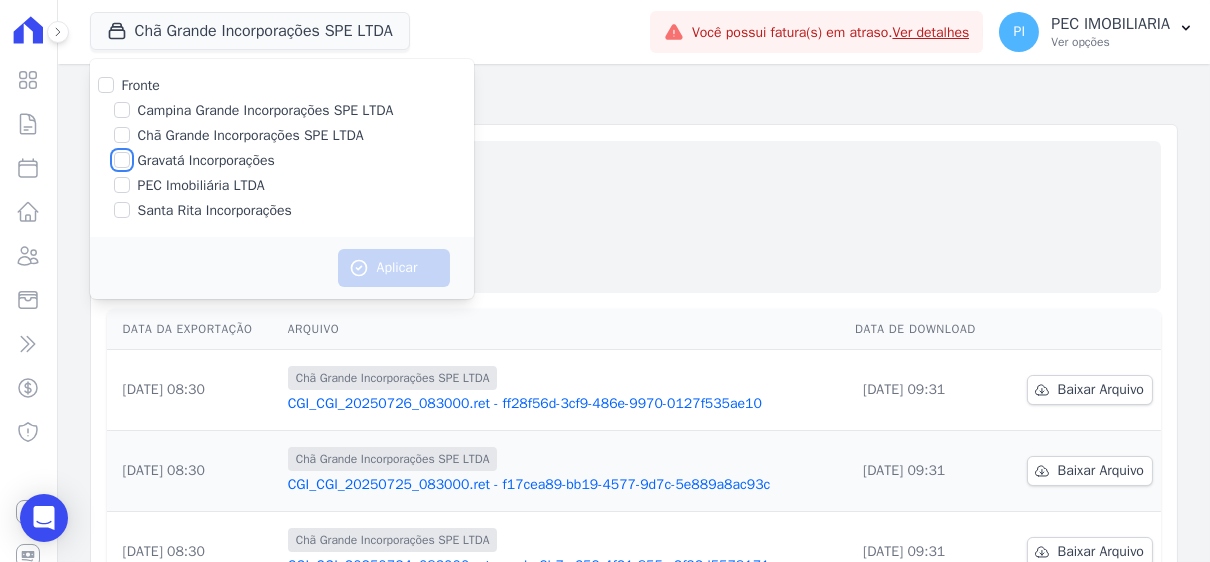 click on "Gravatá Incorporações" at bounding box center (122, 160) 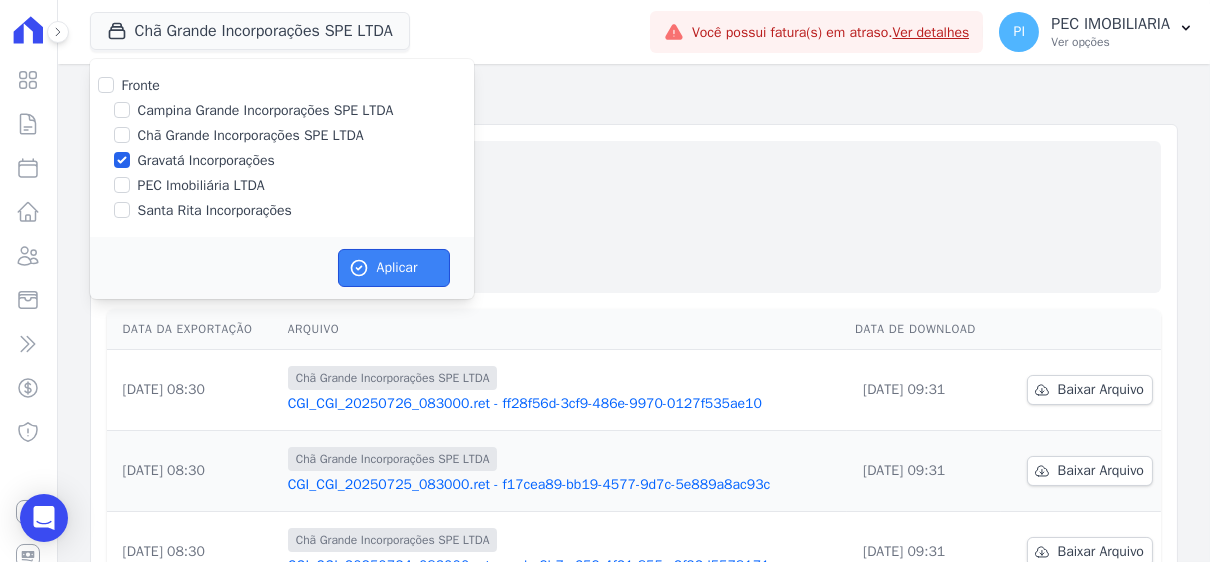 click on "Aplicar" at bounding box center [394, 268] 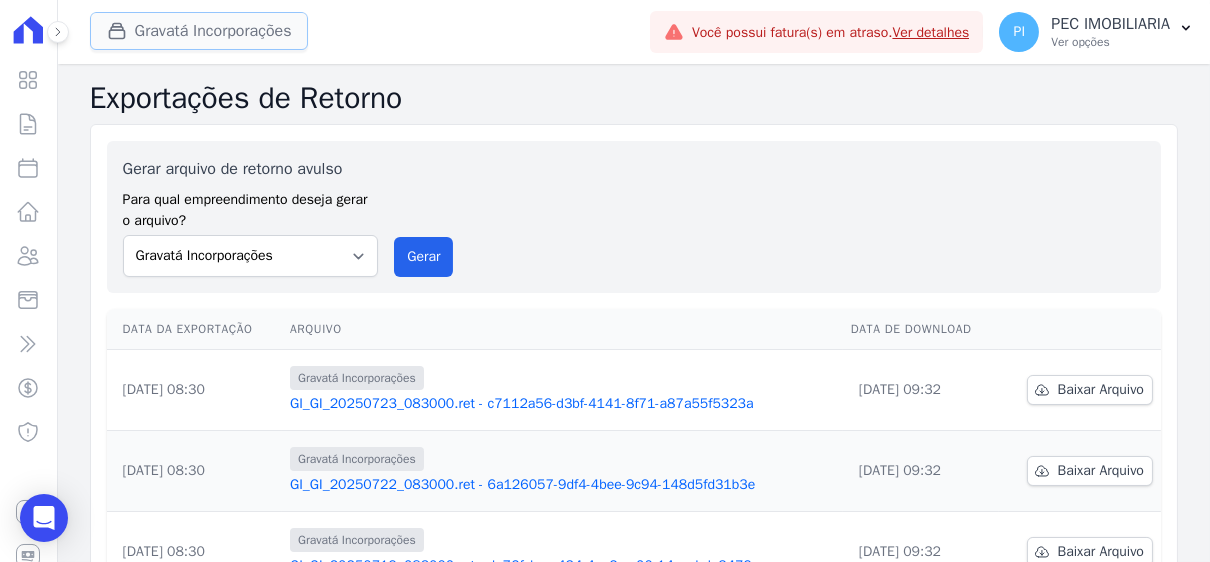 click on "Gravatá Incorporações" at bounding box center (199, 31) 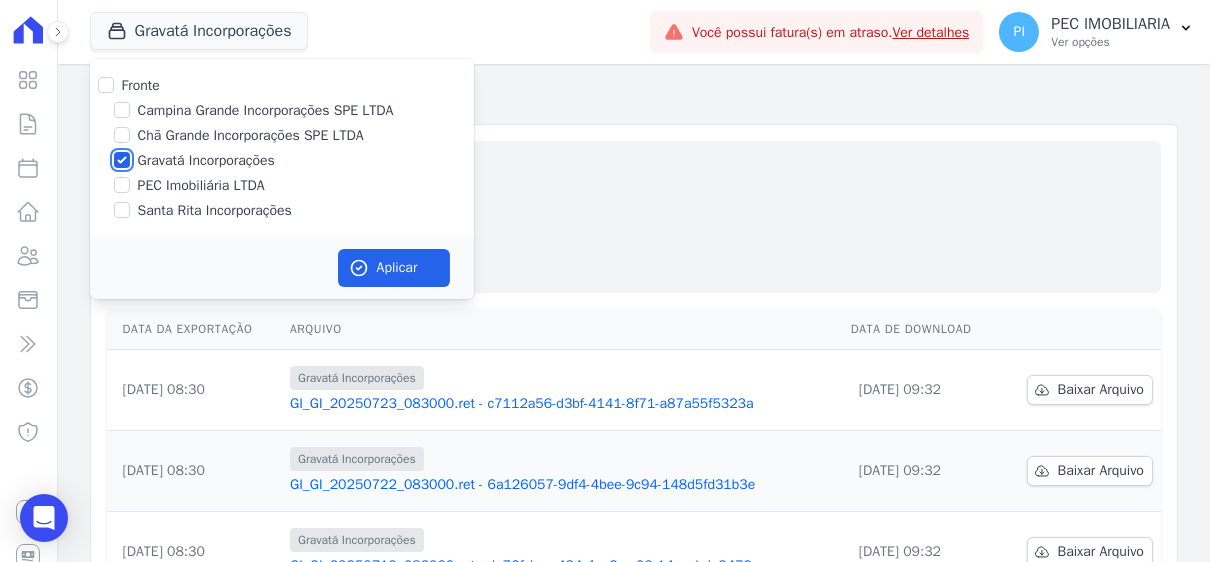 click on "Gravatá Incorporações" at bounding box center [122, 160] 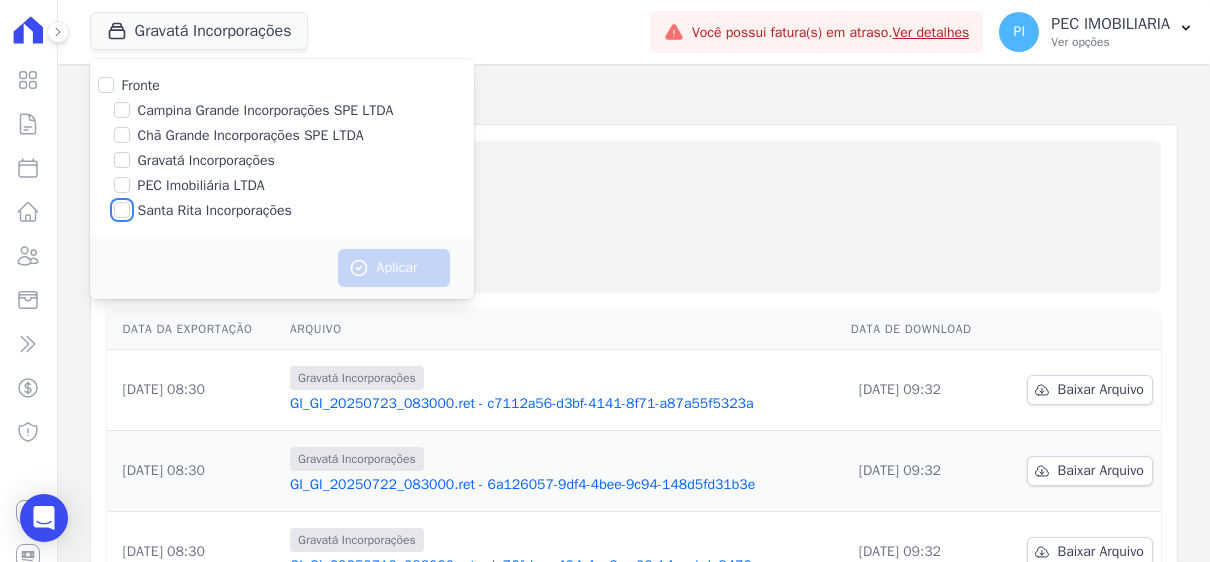 click on "Santa Rita Incorporações" at bounding box center (122, 210) 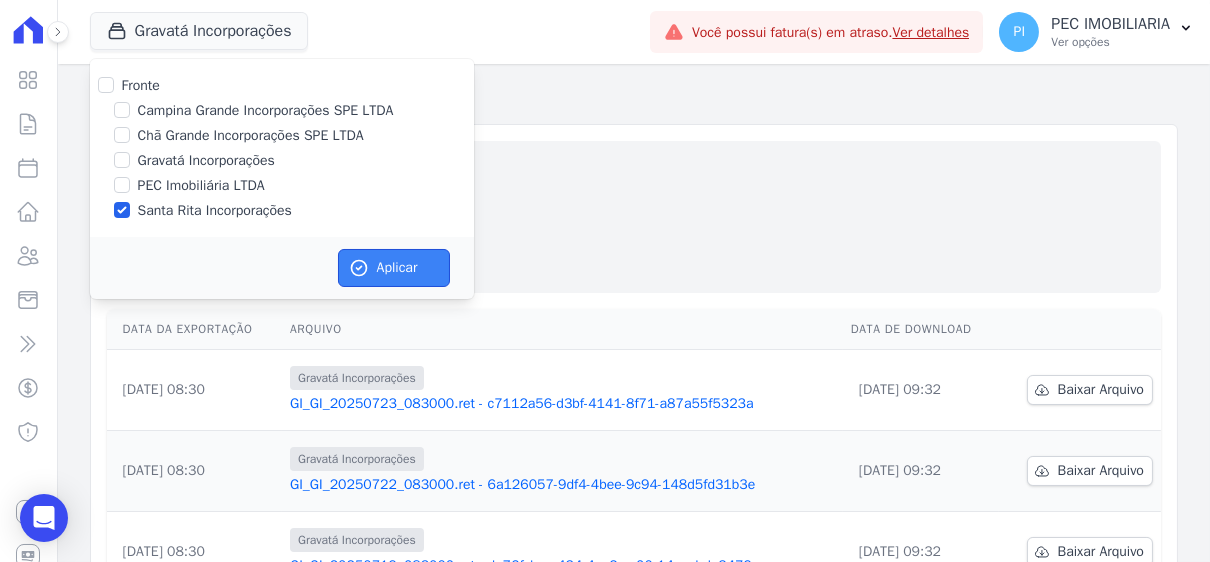 click on "Aplicar" at bounding box center (394, 268) 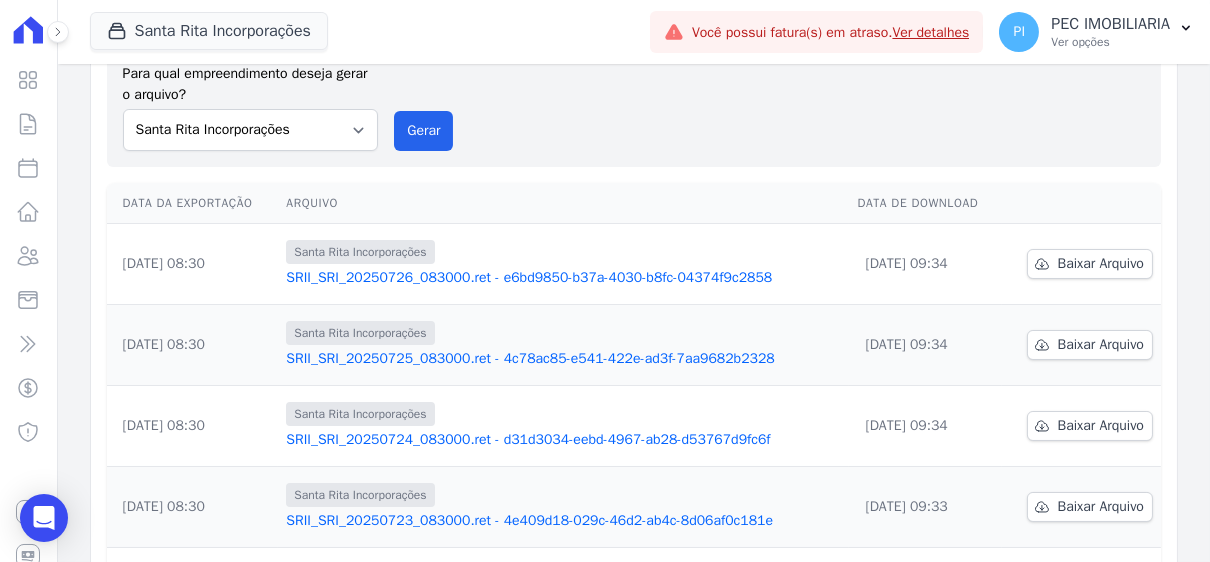 scroll, scrollTop: 0, scrollLeft: 0, axis: both 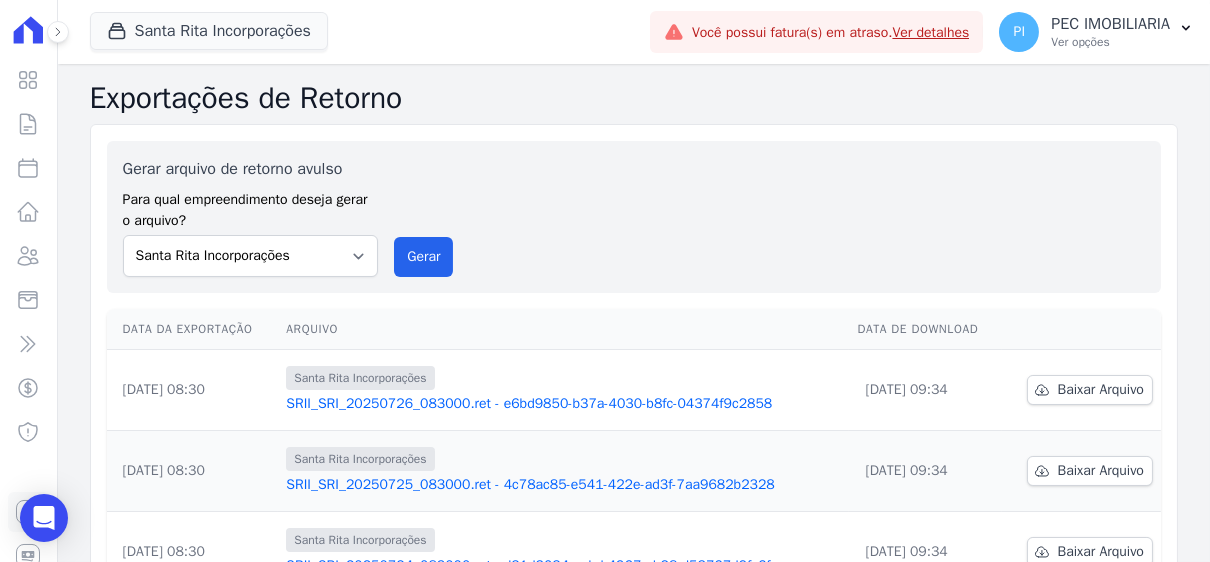 click on "Recebíveis" at bounding box center (28, 512) 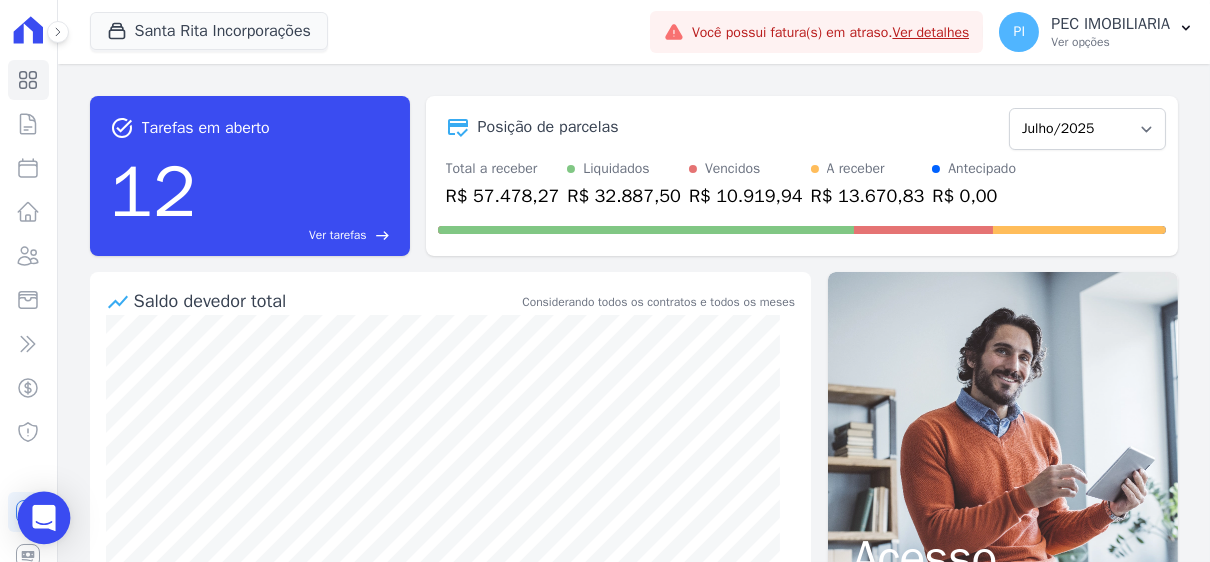 click 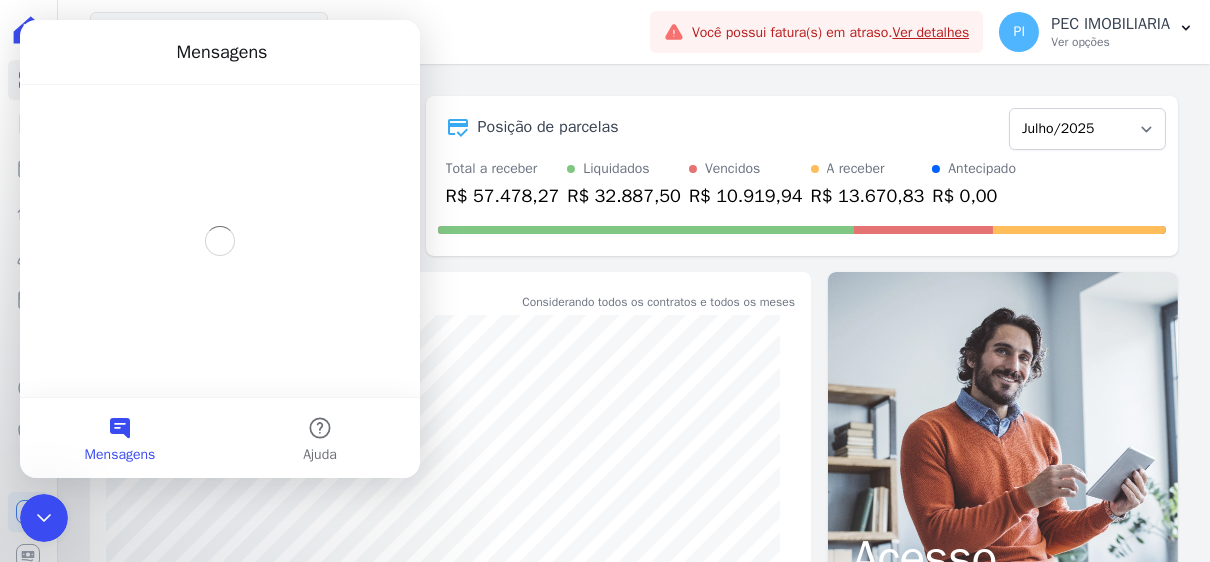 scroll, scrollTop: 0, scrollLeft: 0, axis: both 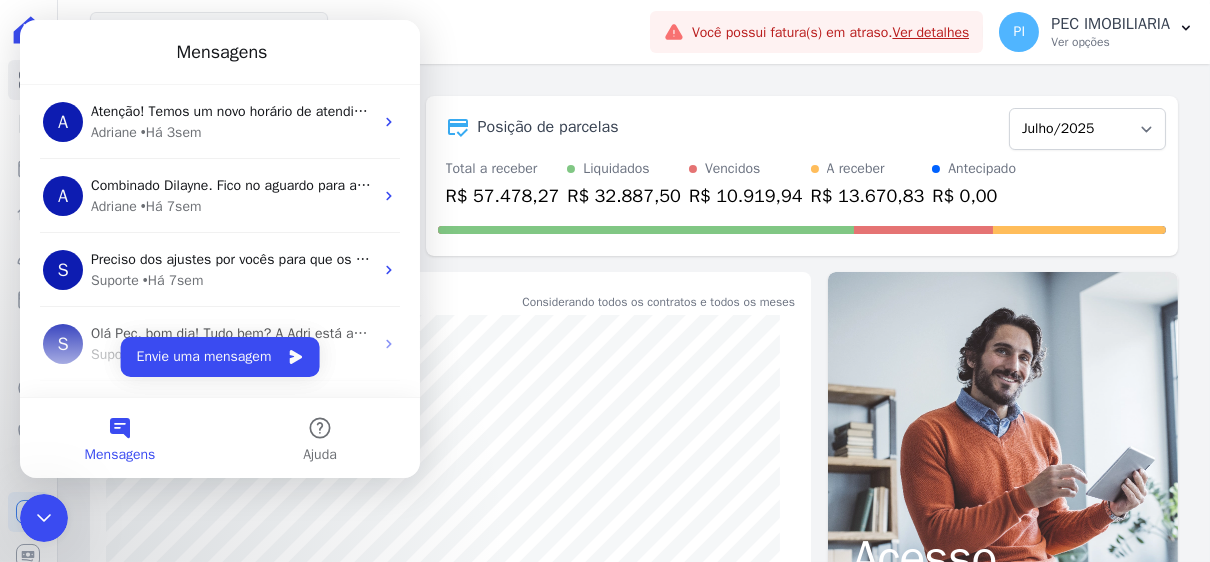 click on "Mensagens" at bounding box center [120, 438] 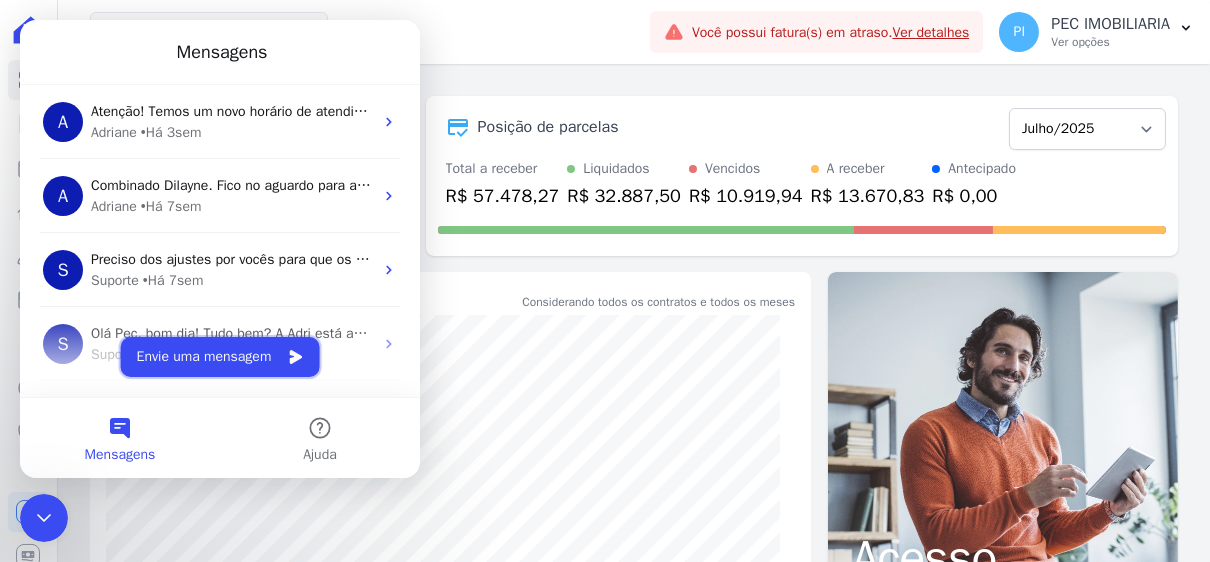 click on "Envie uma mensagem" at bounding box center (220, 357) 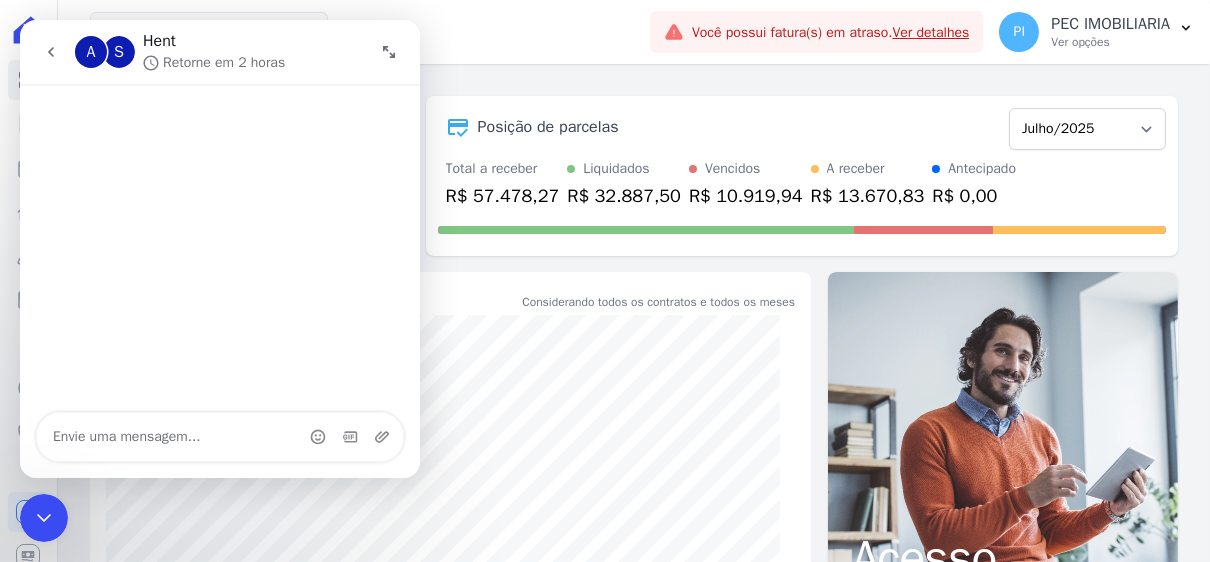 click at bounding box center [220, 437] 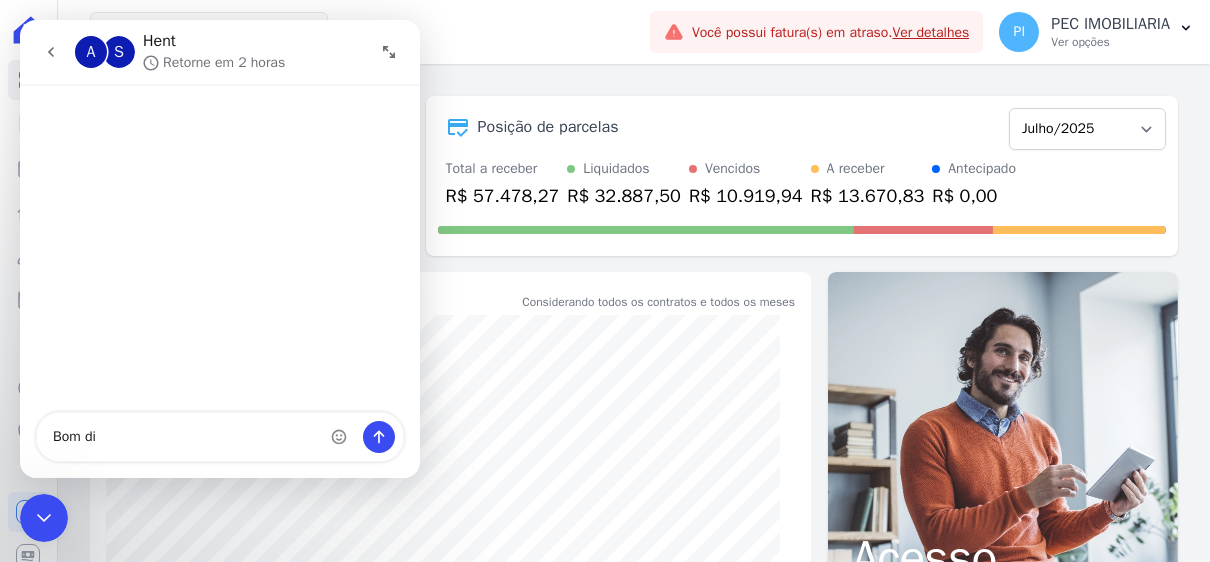 type on "Bom dia" 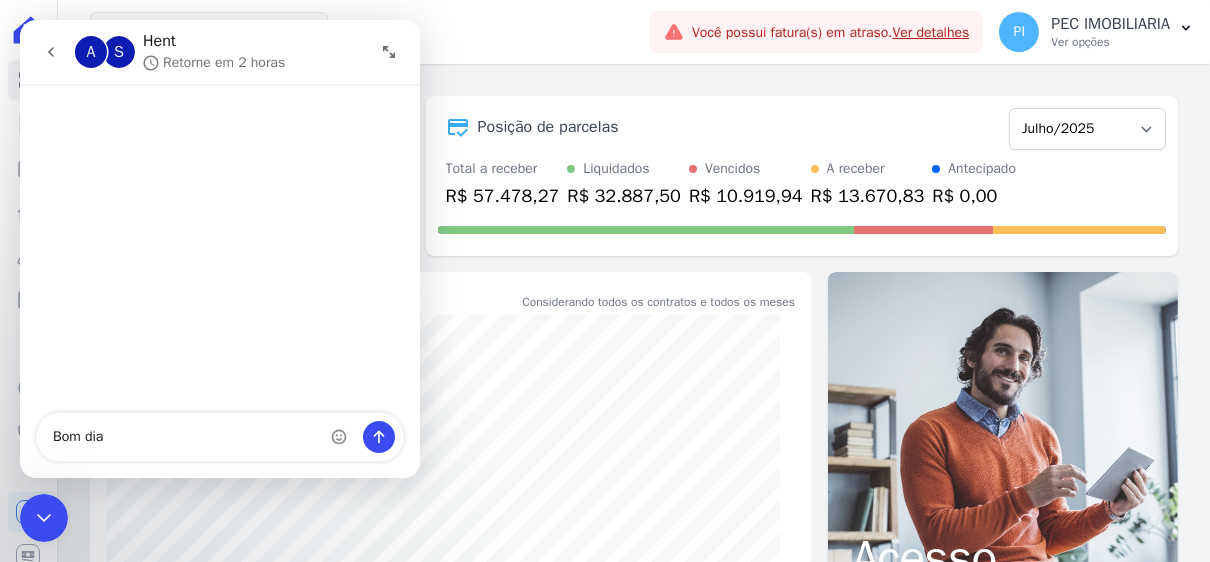 type 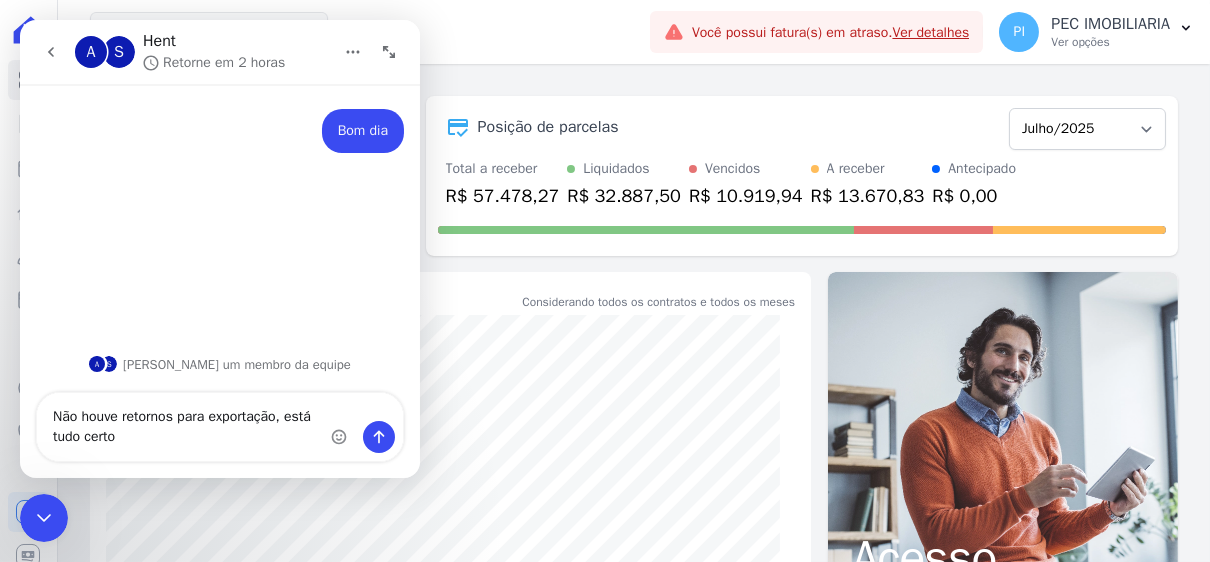 type on "Não houve retornos para exportação, está tudo certo?" 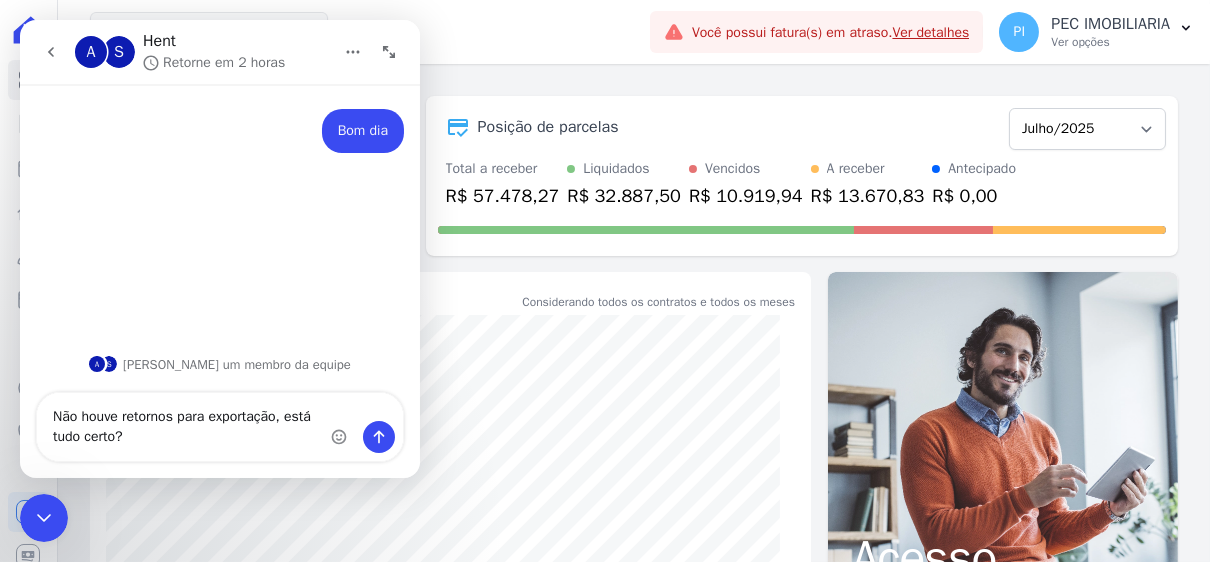 type 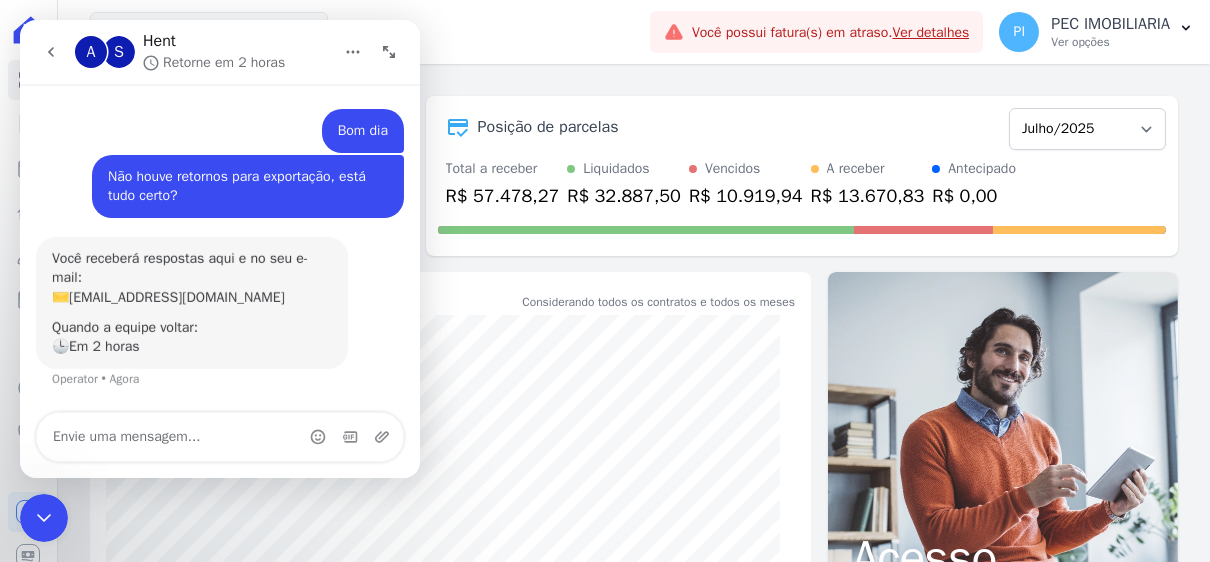 scroll, scrollTop: 48, scrollLeft: 0, axis: vertical 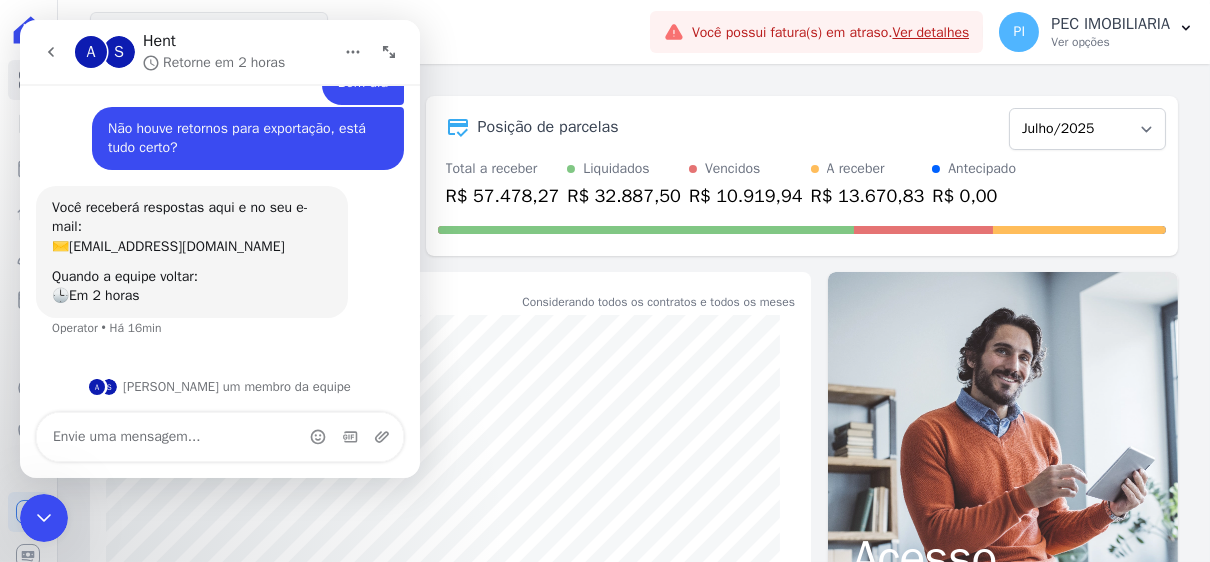 click 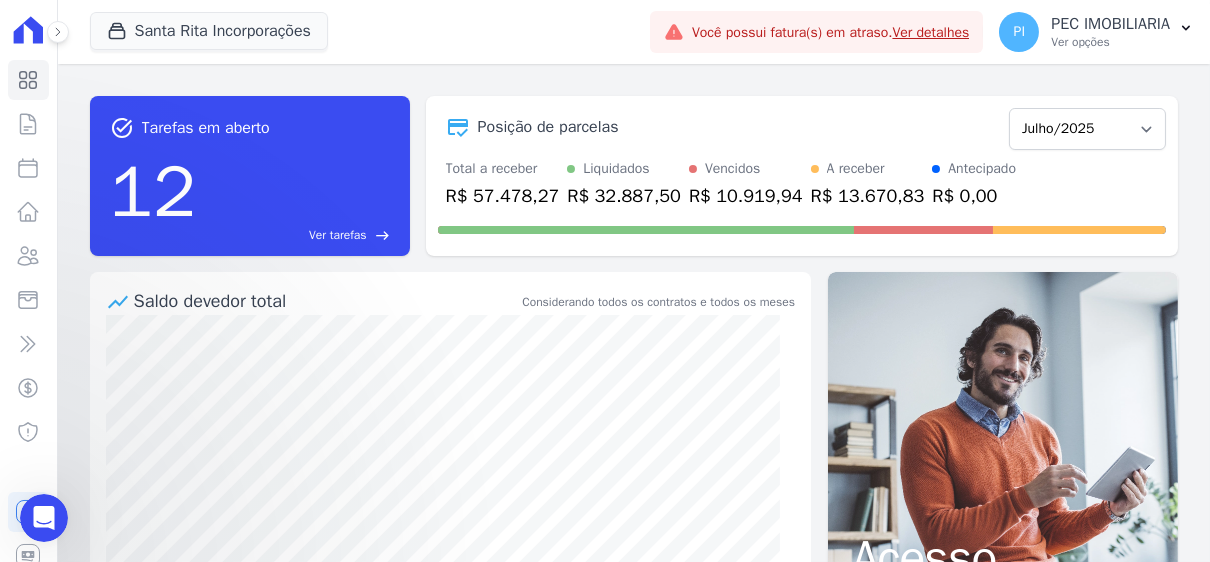 scroll, scrollTop: 0, scrollLeft: 0, axis: both 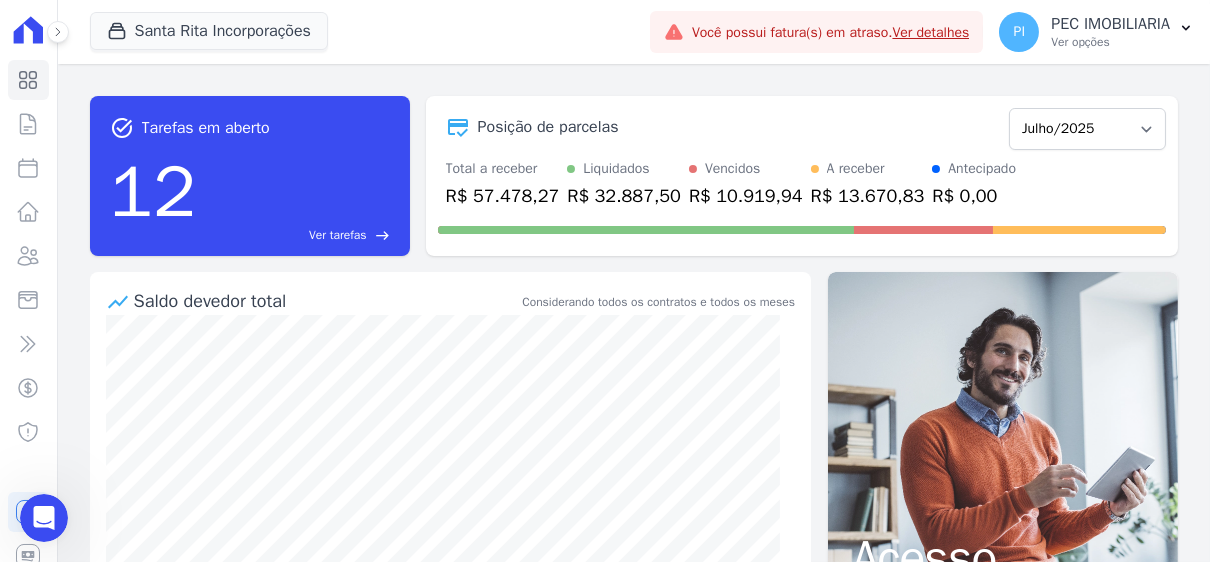 click 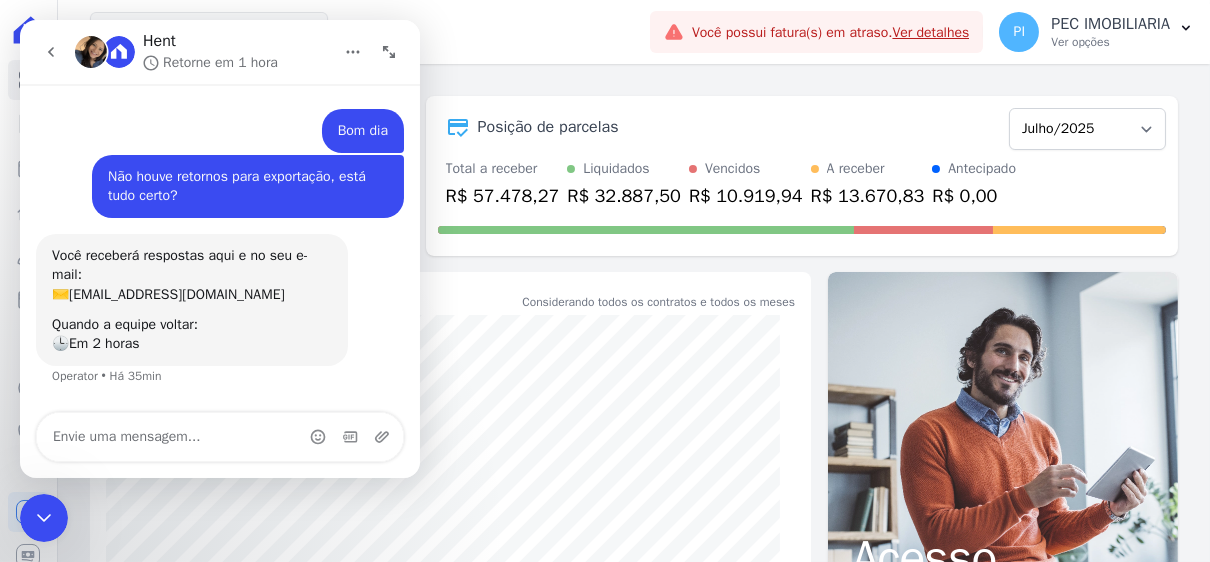 scroll, scrollTop: 48, scrollLeft: 0, axis: vertical 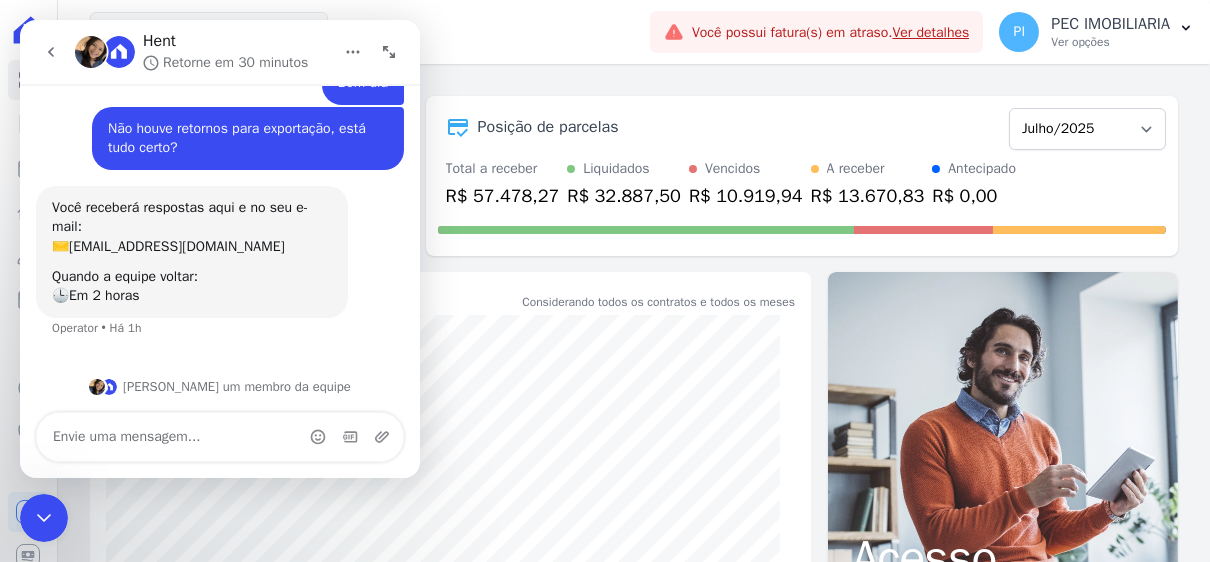 click 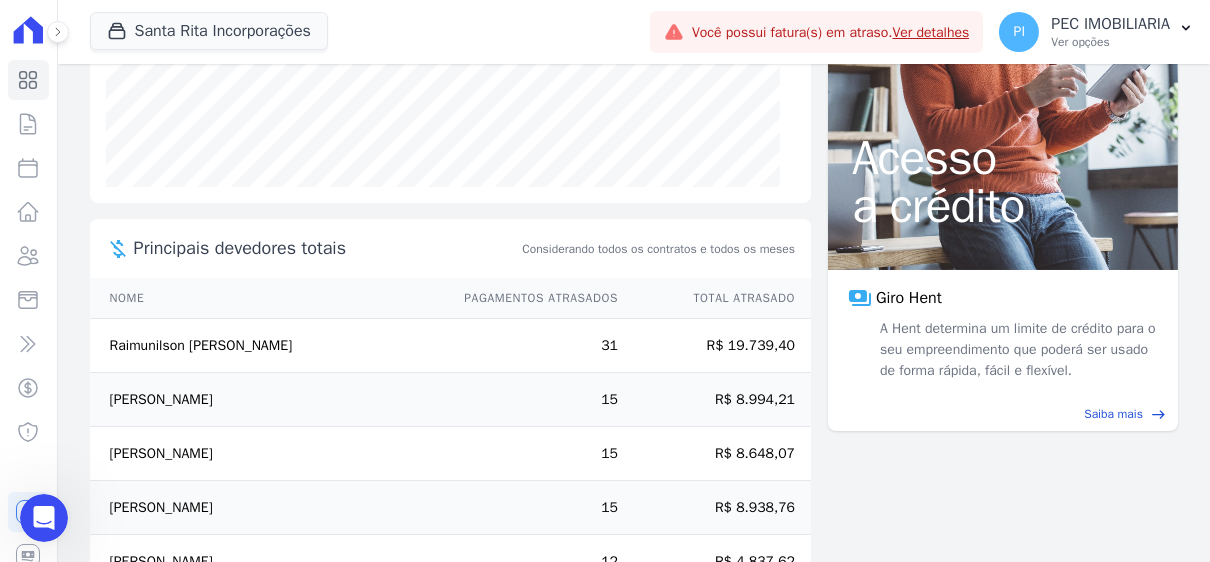 scroll, scrollTop: 456, scrollLeft: 0, axis: vertical 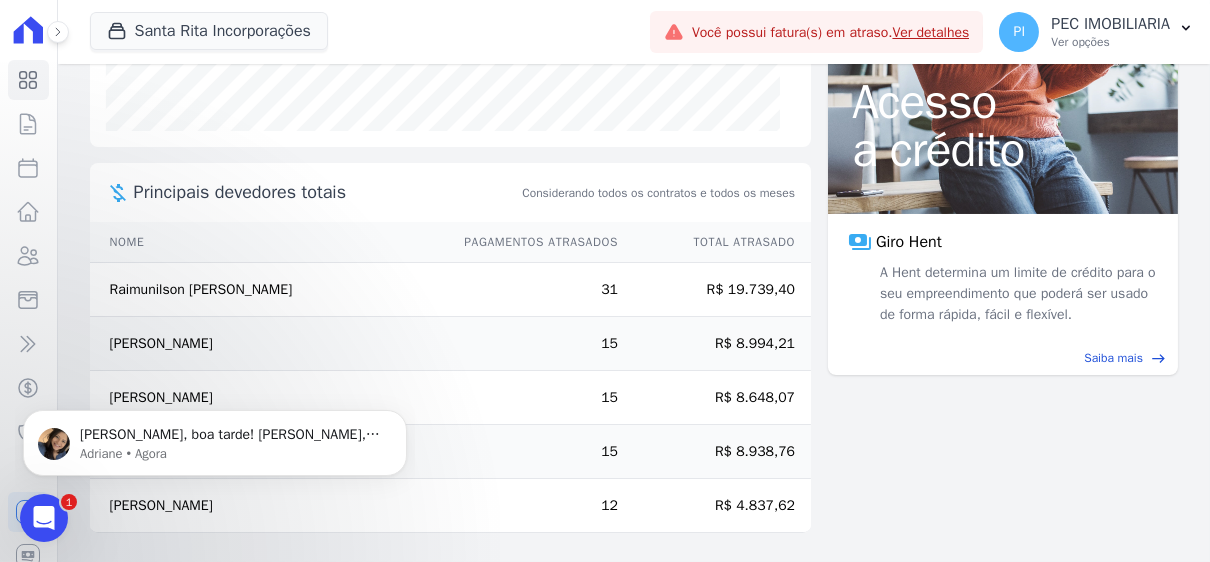 click 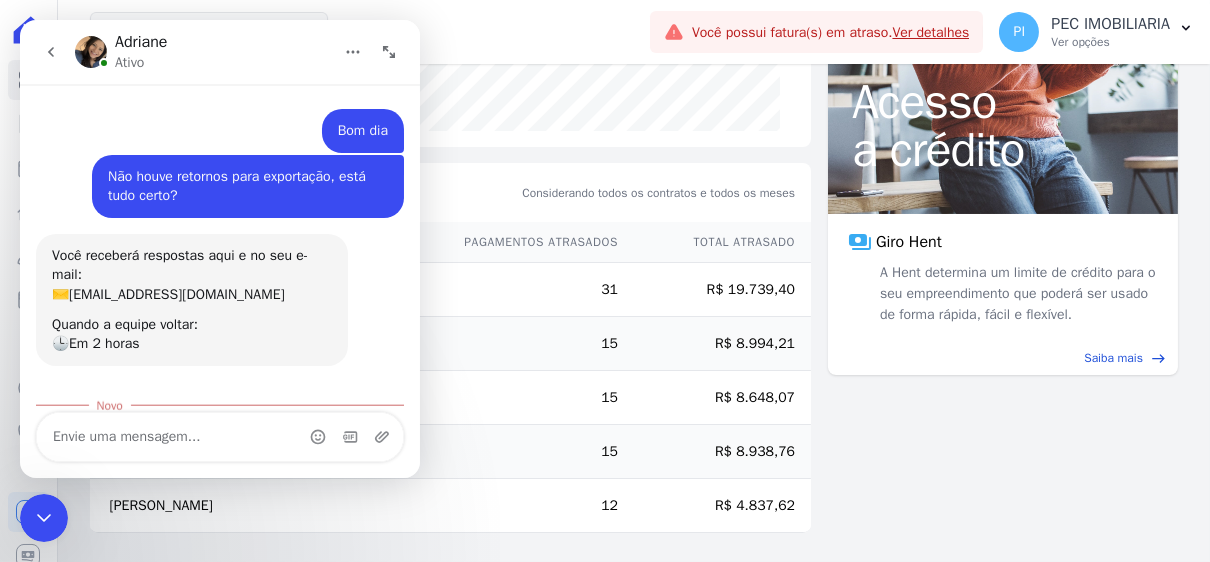 scroll, scrollTop: 55, scrollLeft: 0, axis: vertical 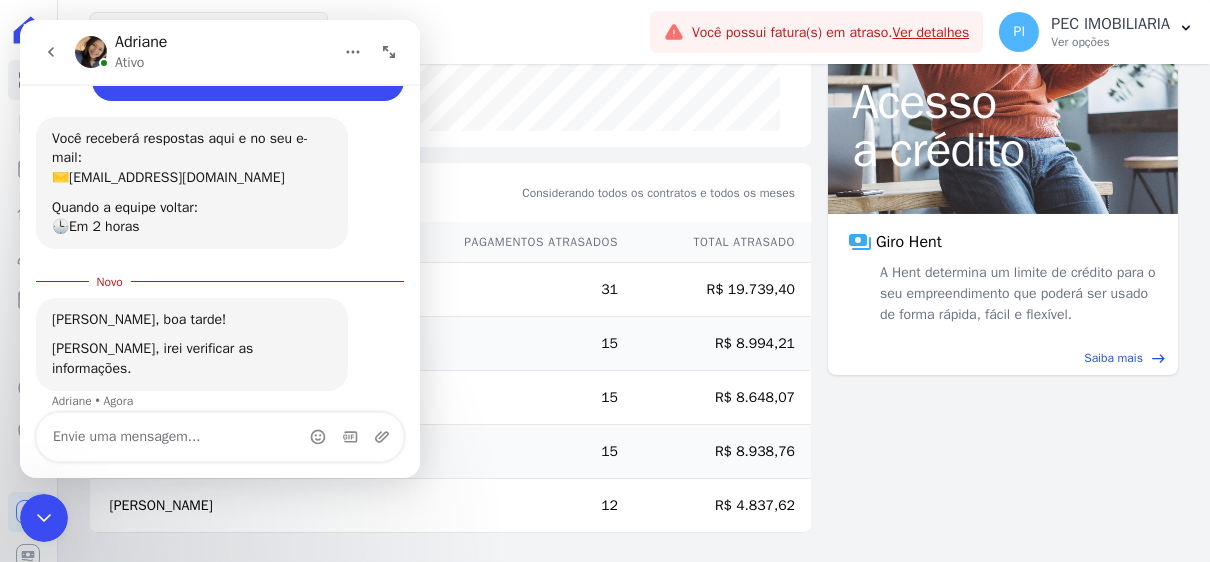 click 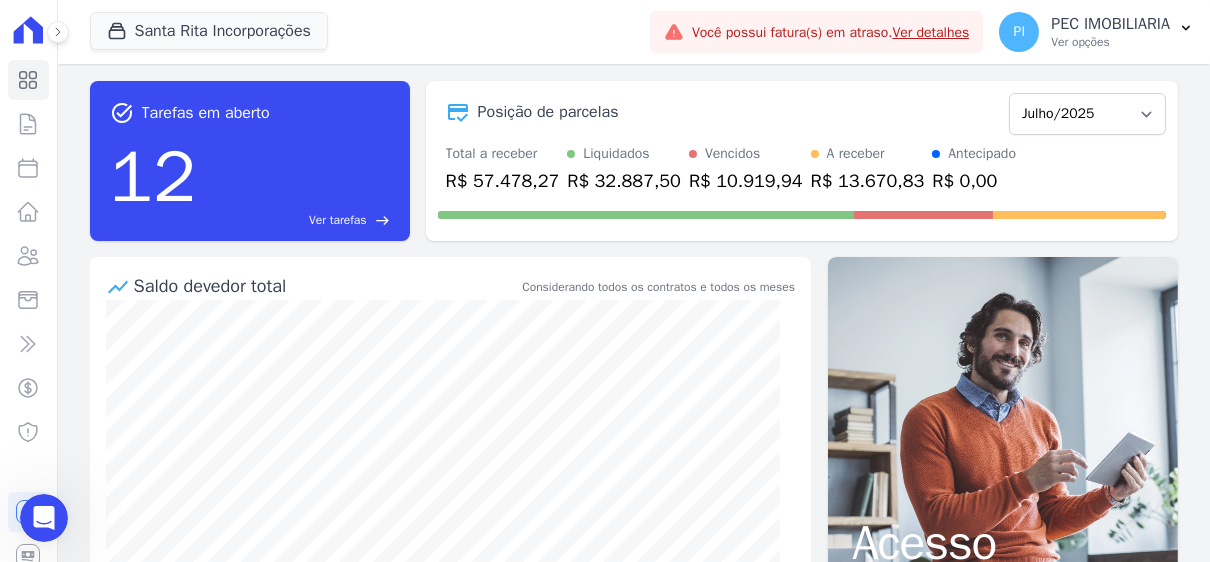 scroll, scrollTop: 0, scrollLeft: 0, axis: both 